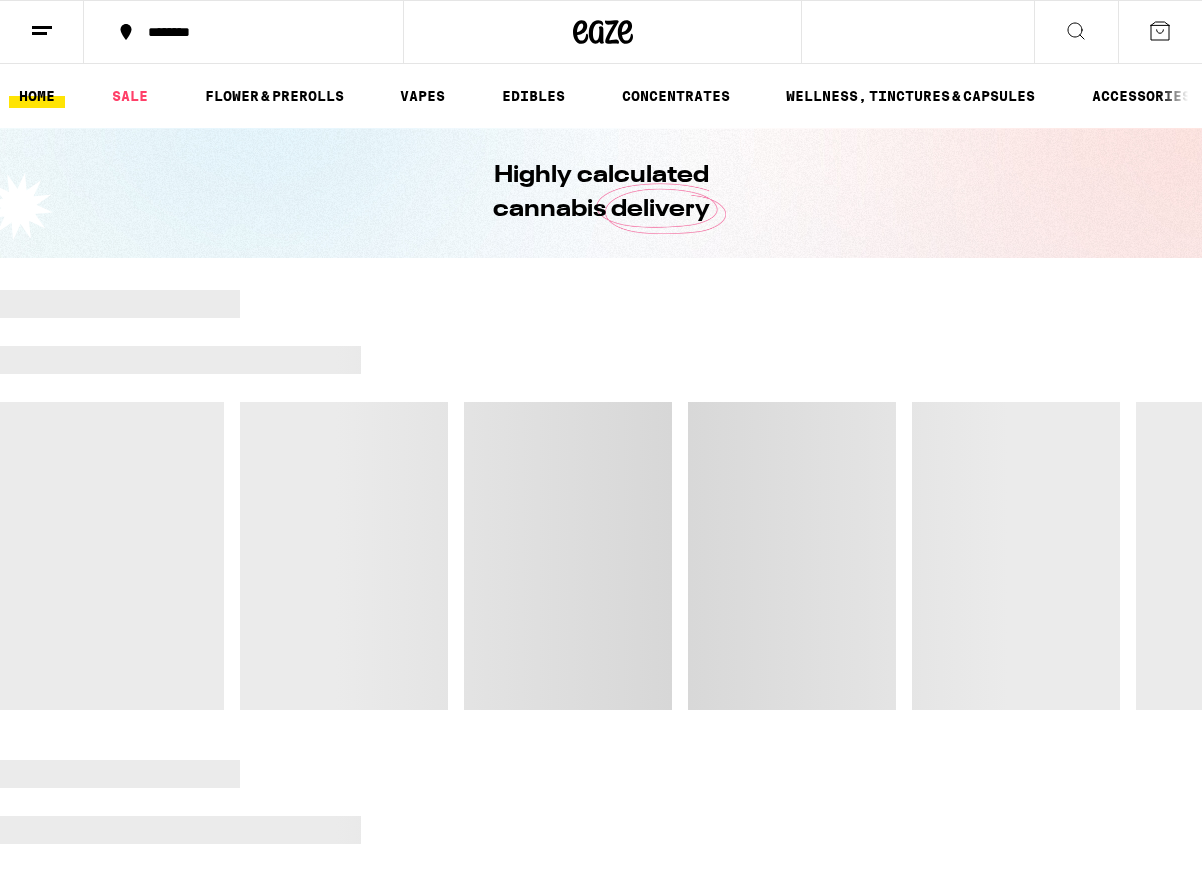 scroll, scrollTop: 0, scrollLeft: 0, axis: both 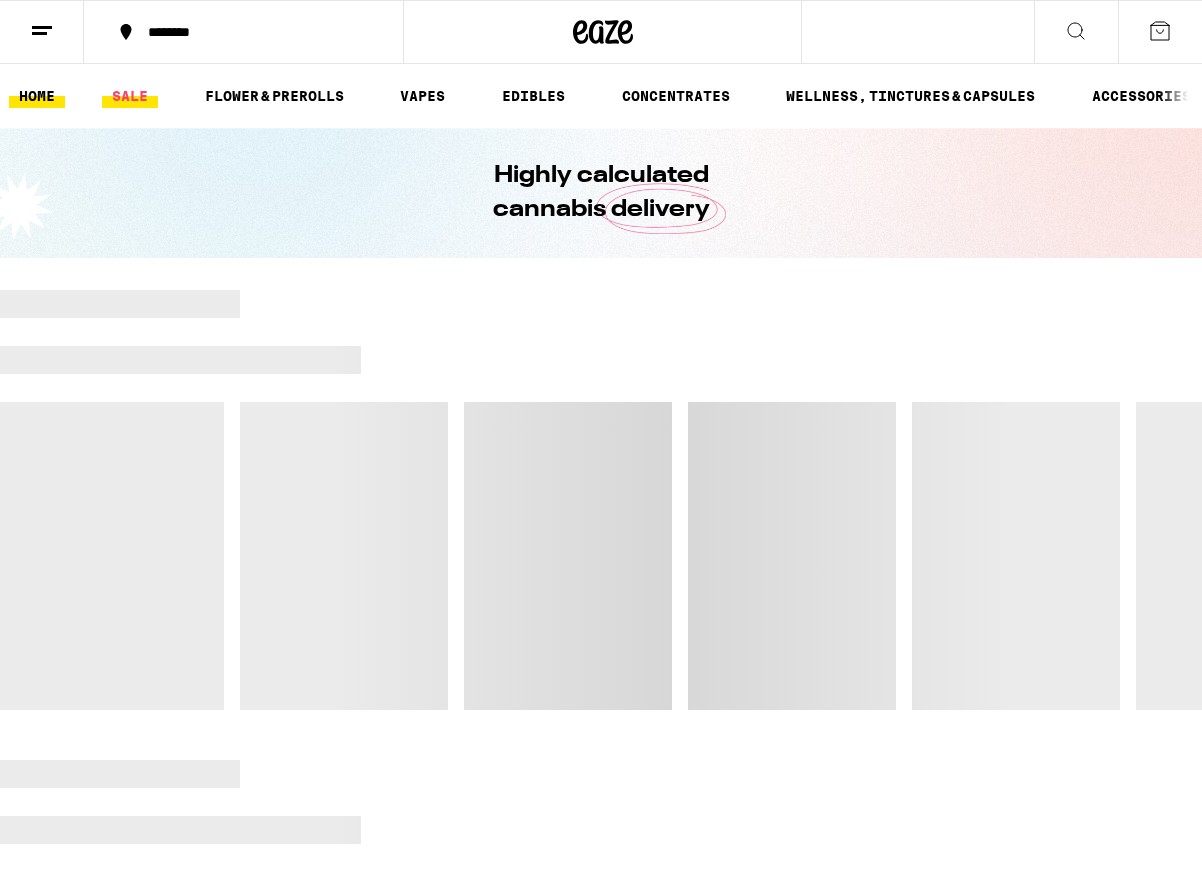 click on "SALE" at bounding box center (130, 96) 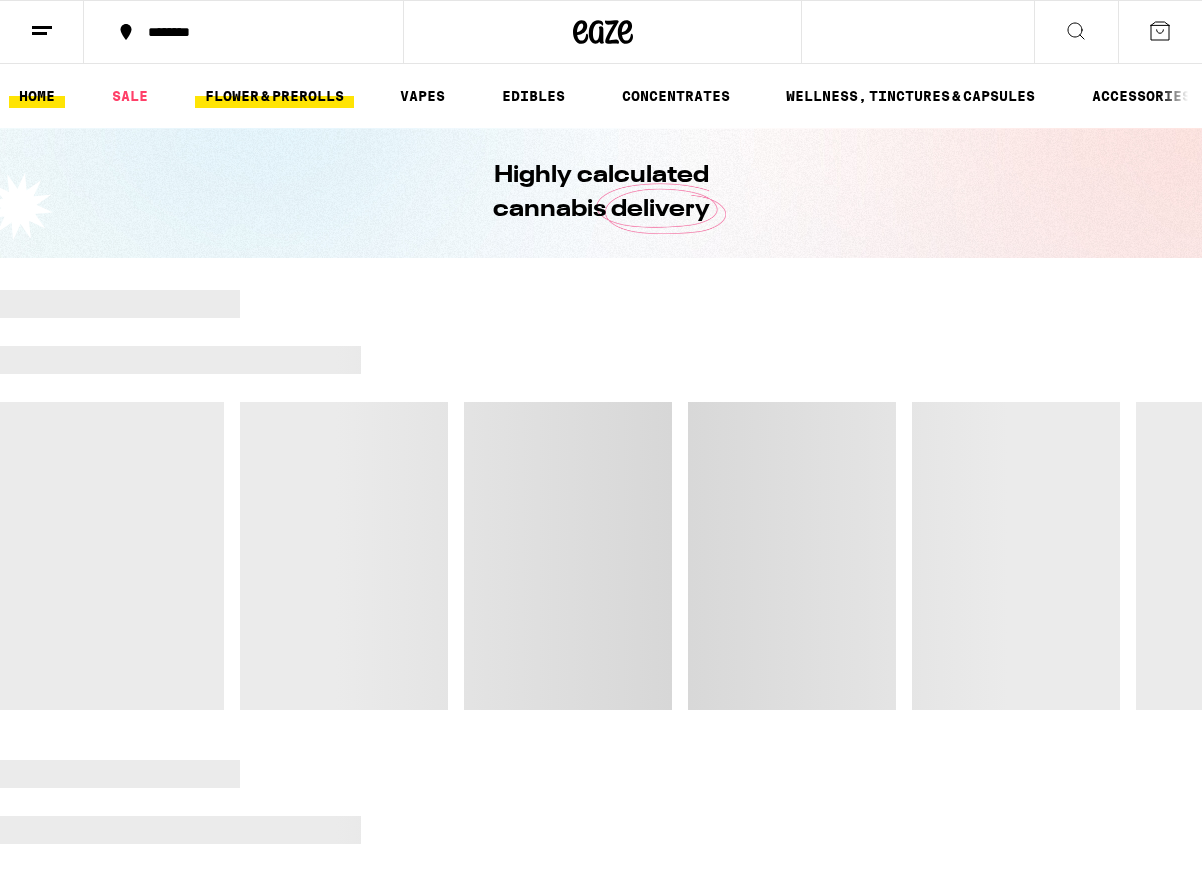 click on "FLOWER & PREROLLS" at bounding box center [274, 96] 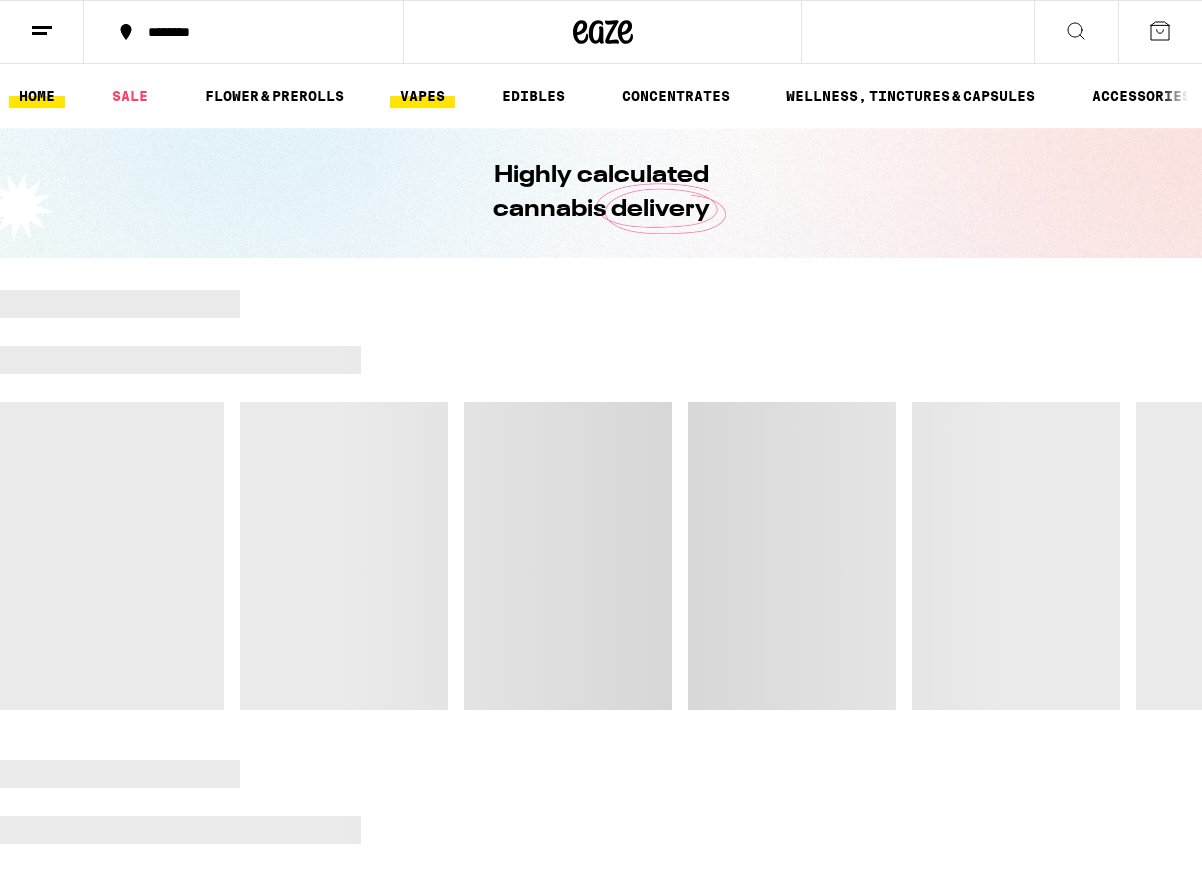 click on "VAPES" at bounding box center (422, 96) 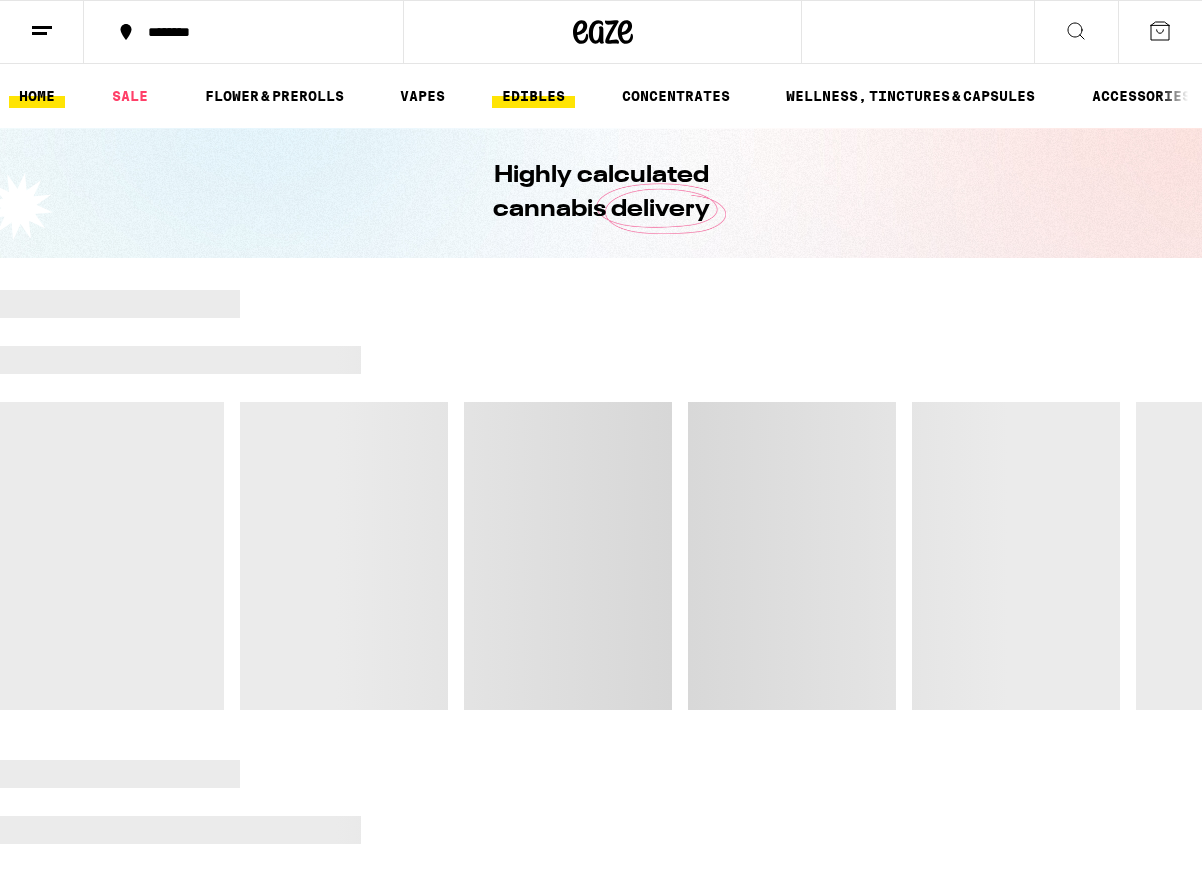 click on "EDIBLES" at bounding box center (533, 96) 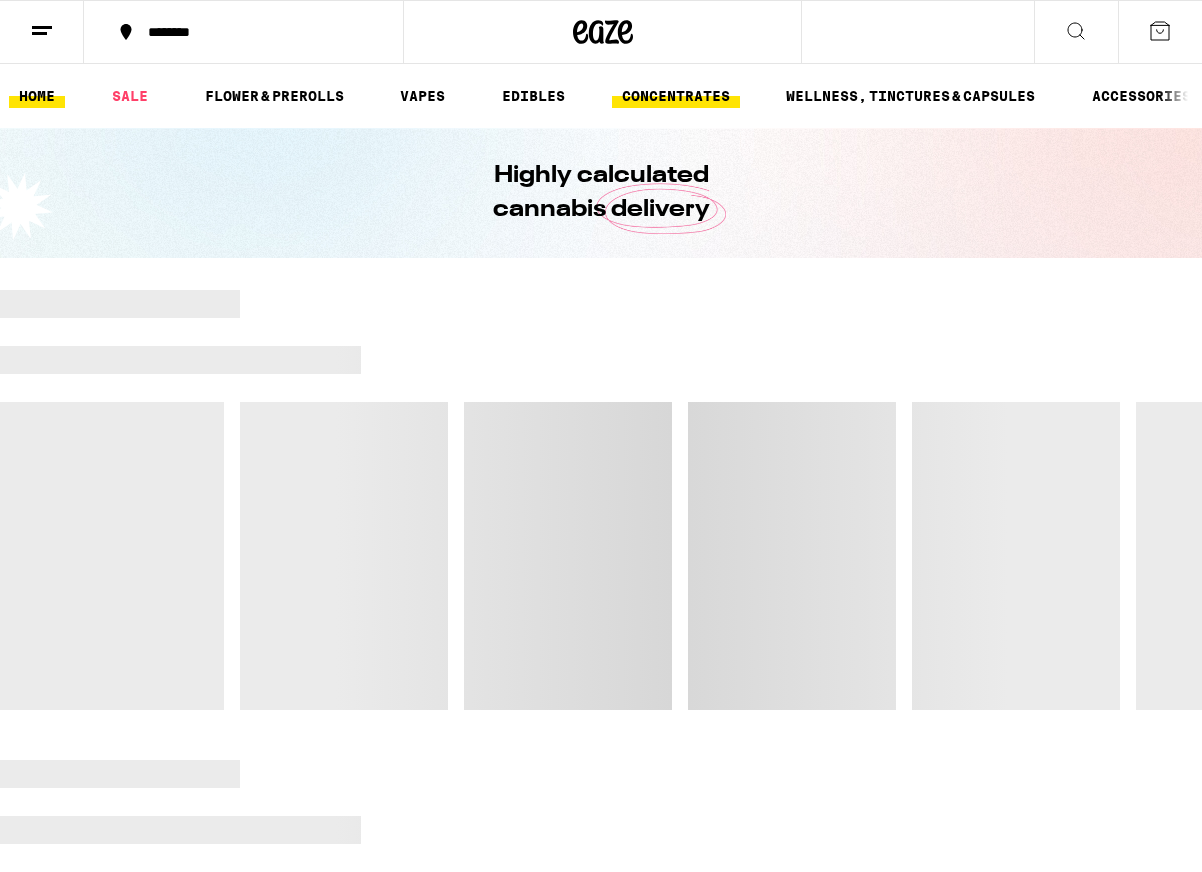 click on "CONCENTRATES" at bounding box center (676, 96) 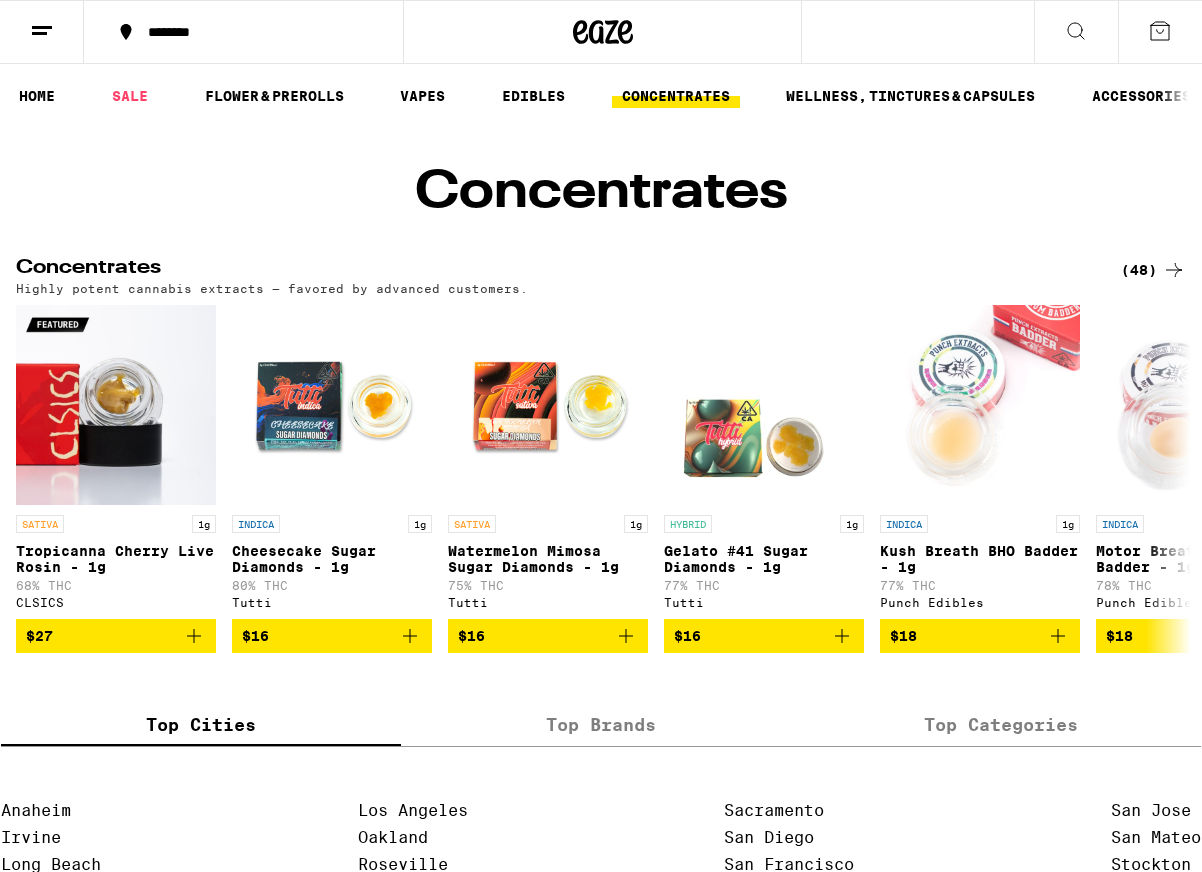 scroll, scrollTop: 0, scrollLeft: 0, axis: both 